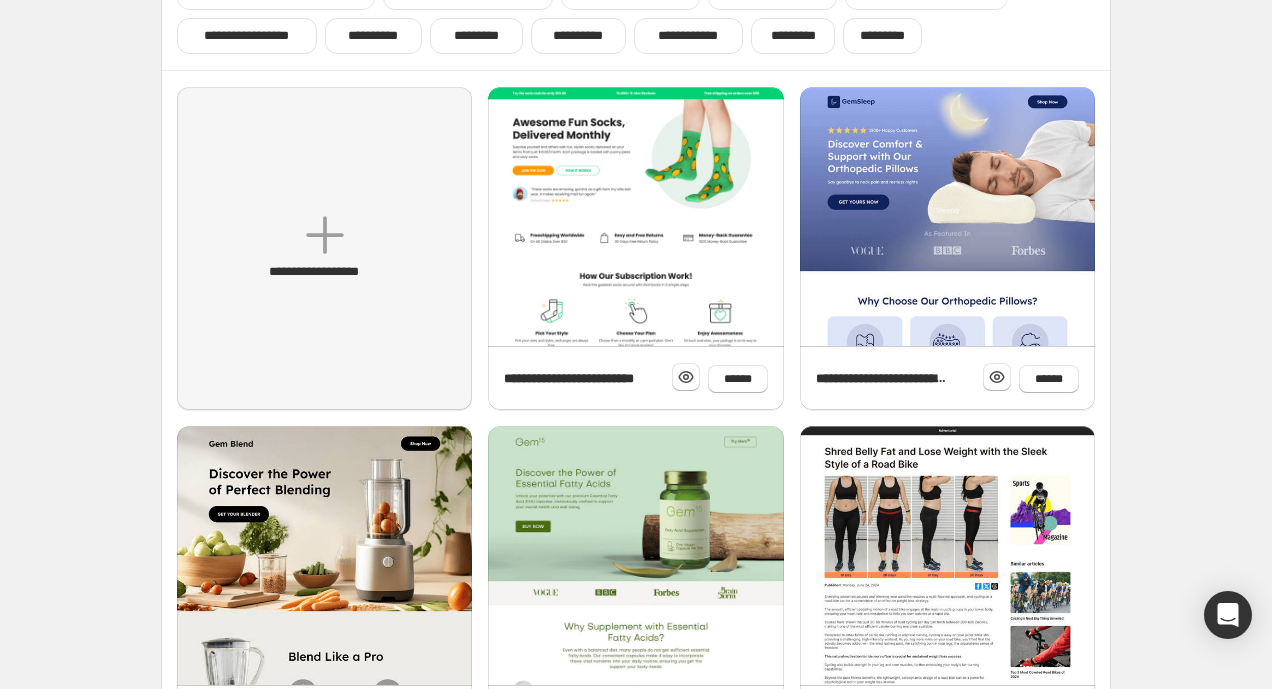 scroll, scrollTop: 0, scrollLeft: 0, axis: both 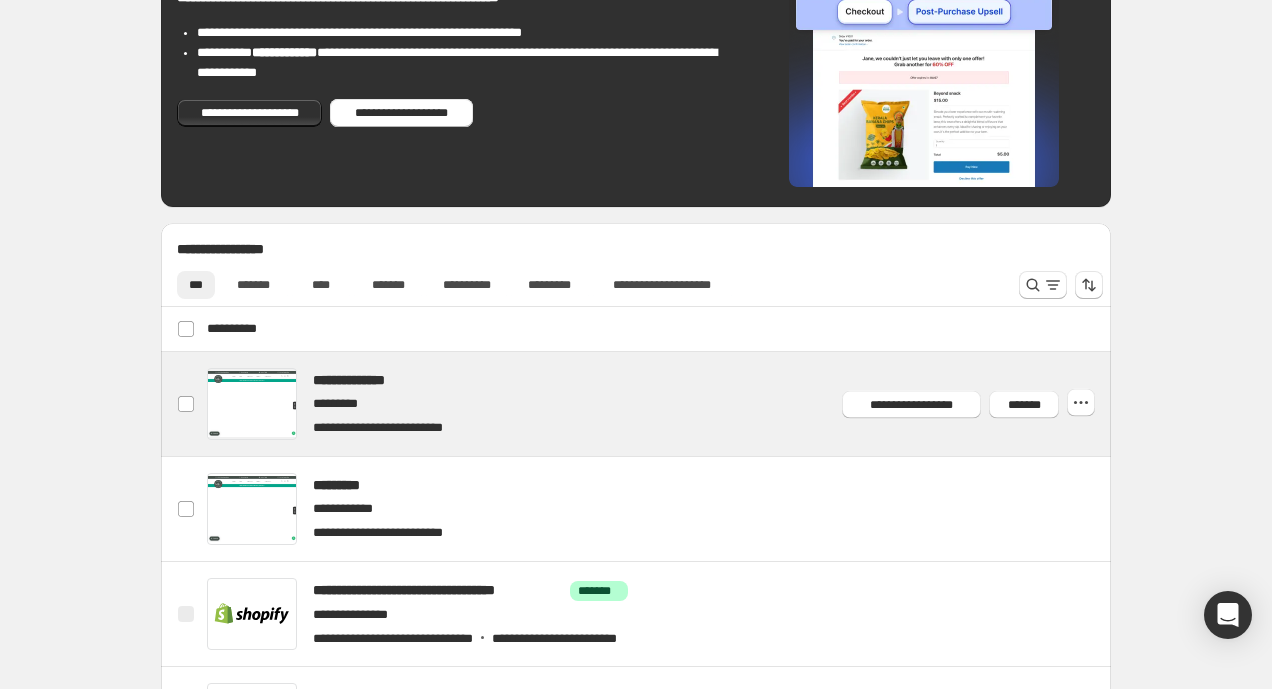 click at bounding box center [660, 404] 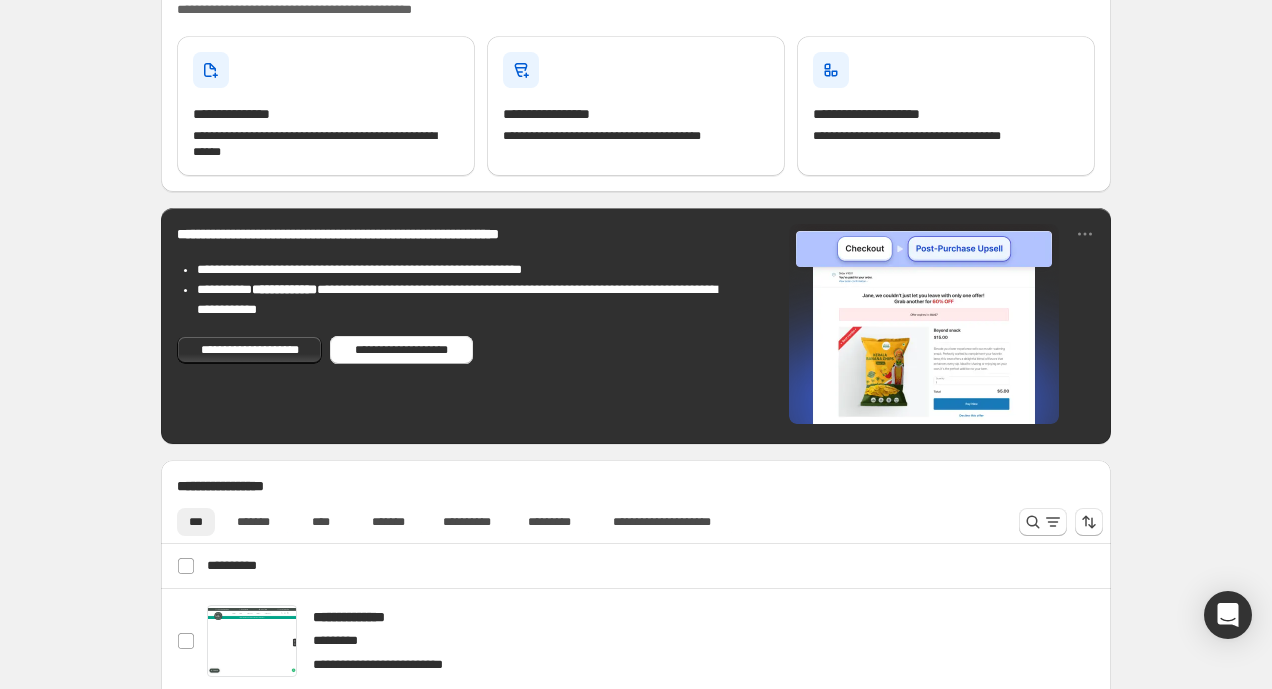 scroll, scrollTop: 603, scrollLeft: 0, axis: vertical 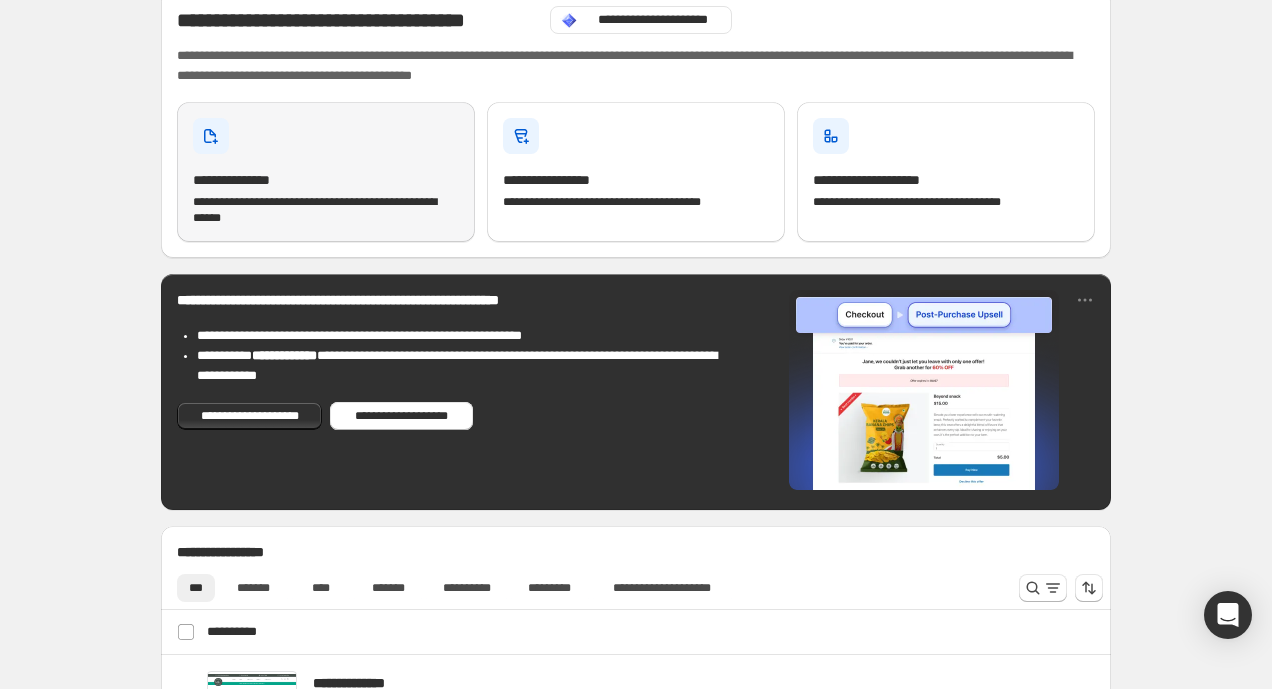 click on "**********" at bounding box center (326, 180) 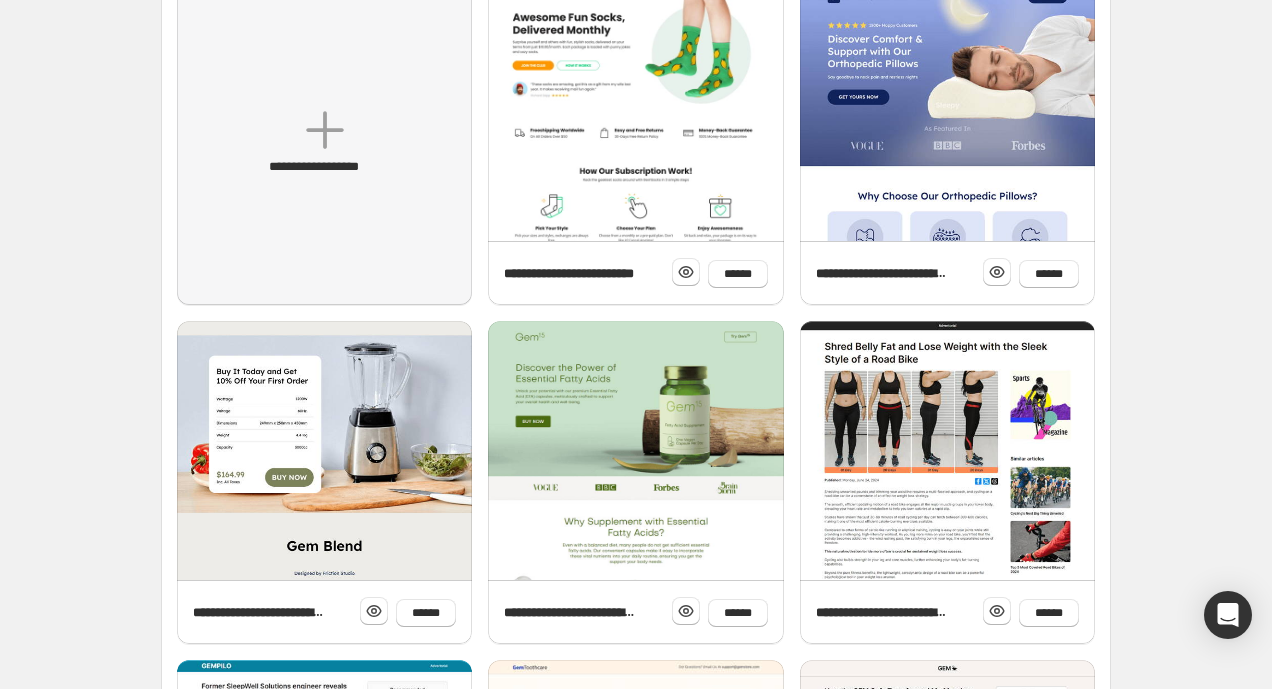 scroll, scrollTop: 0, scrollLeft: 0, axis: both 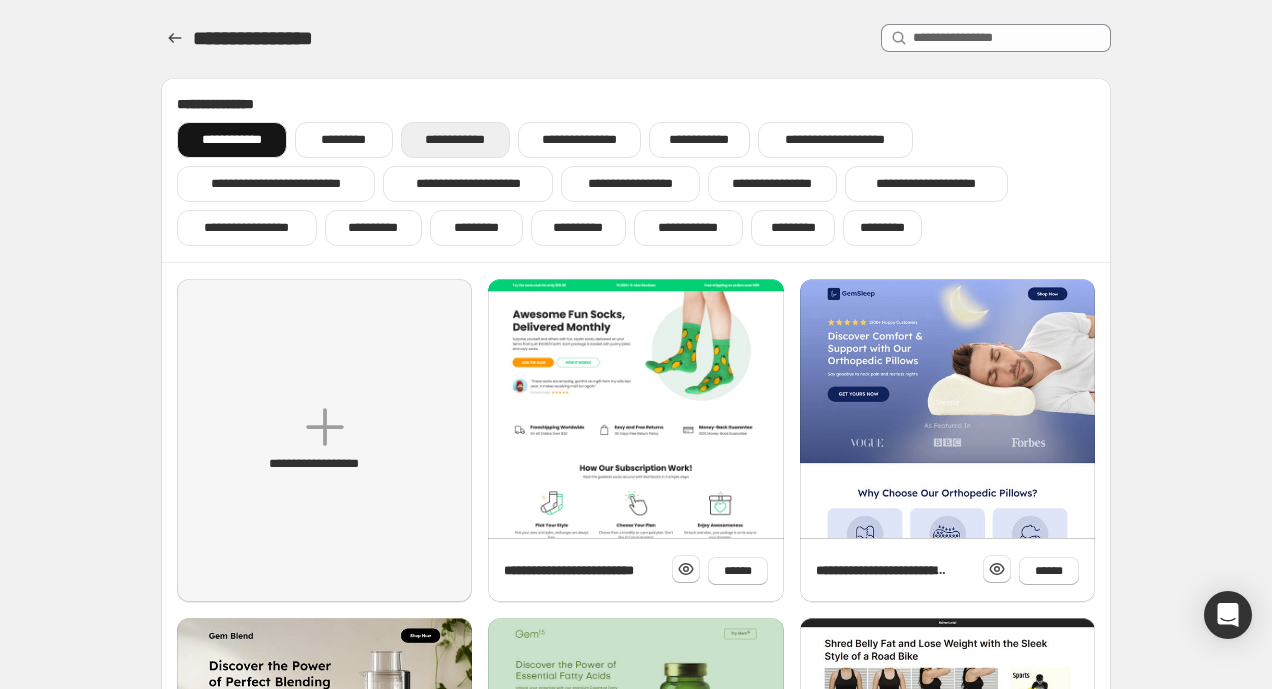 click on "**********" at bounding box center [455, 140] 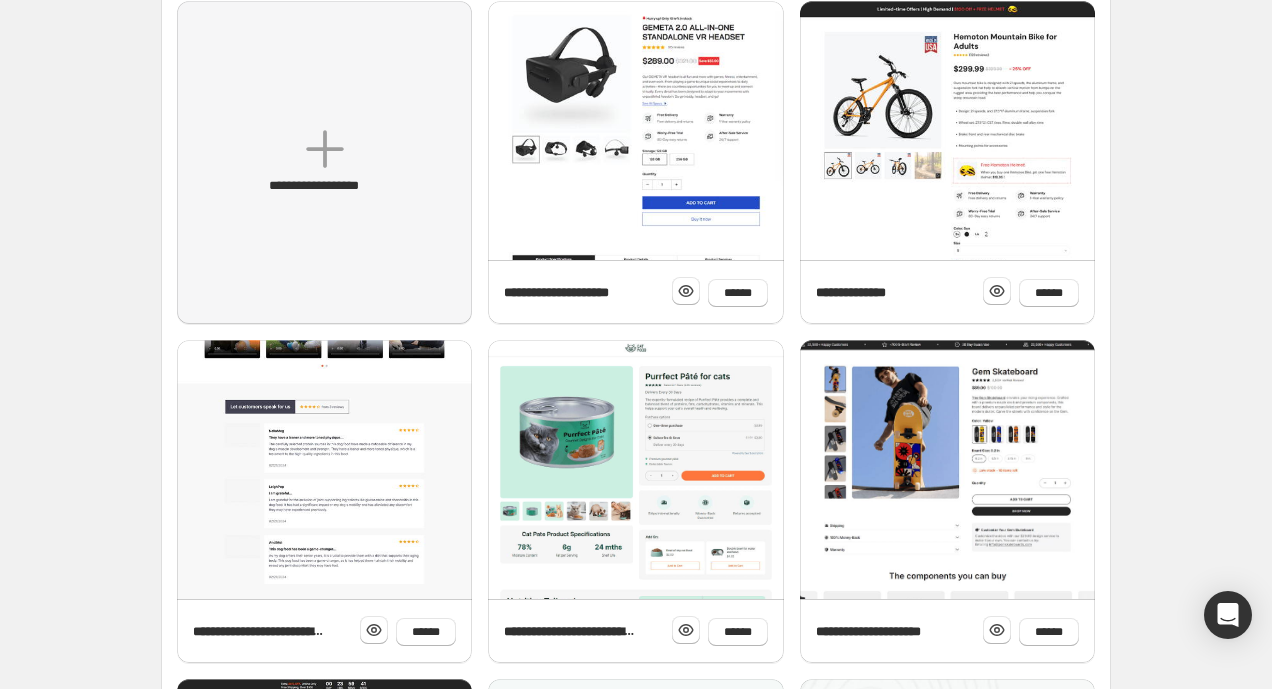 scroll, scrollTop: 275, scrollLeft: 0, axis: vertical 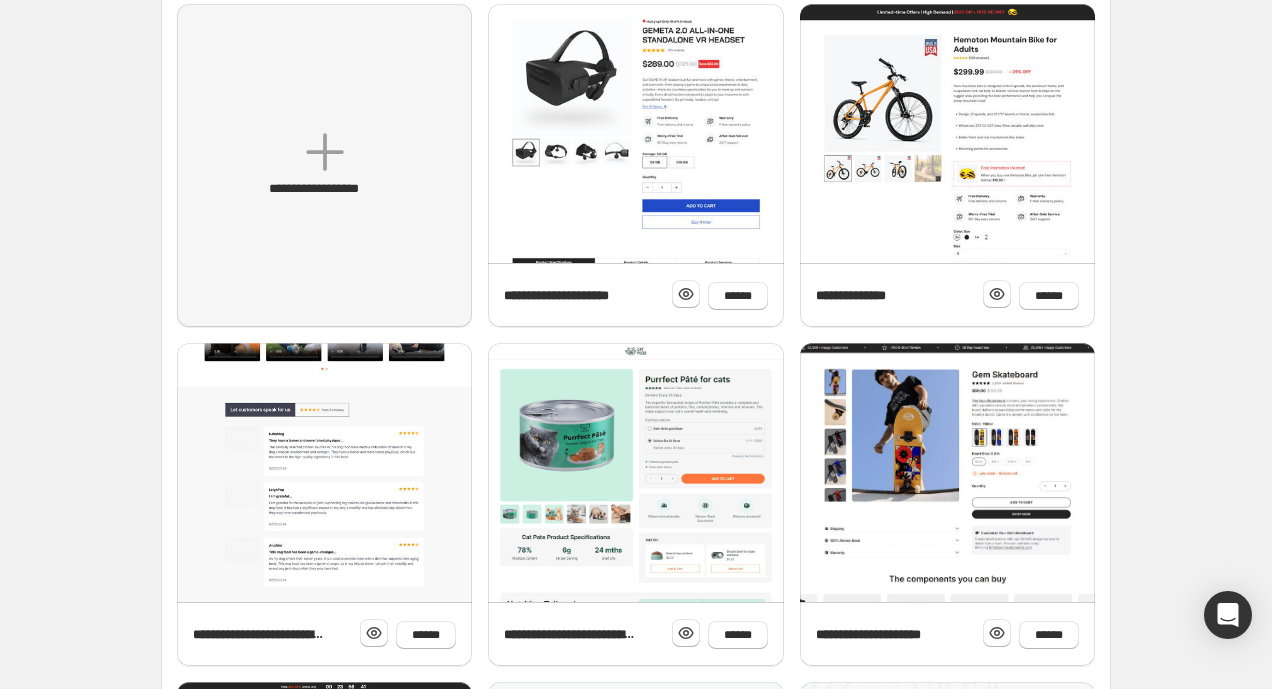 click at bounding box center [324, -173] 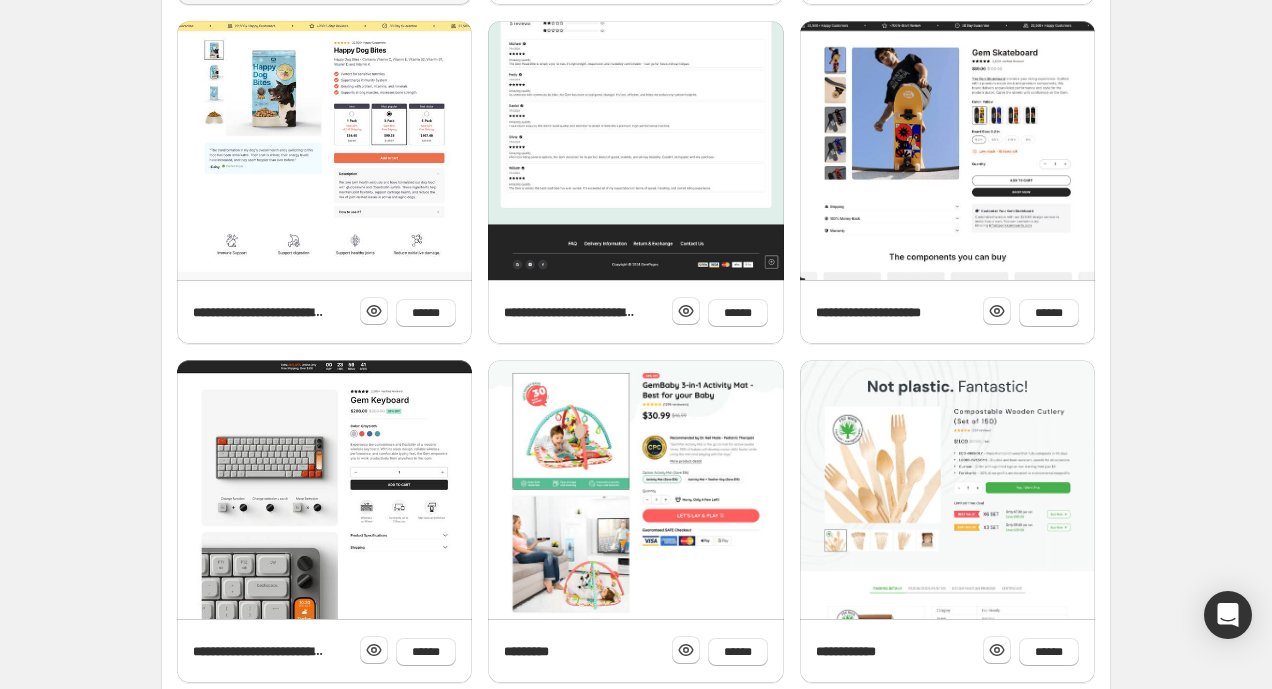 scroll, scrollTop: 751, scrollLeft: 0, axis: vertical 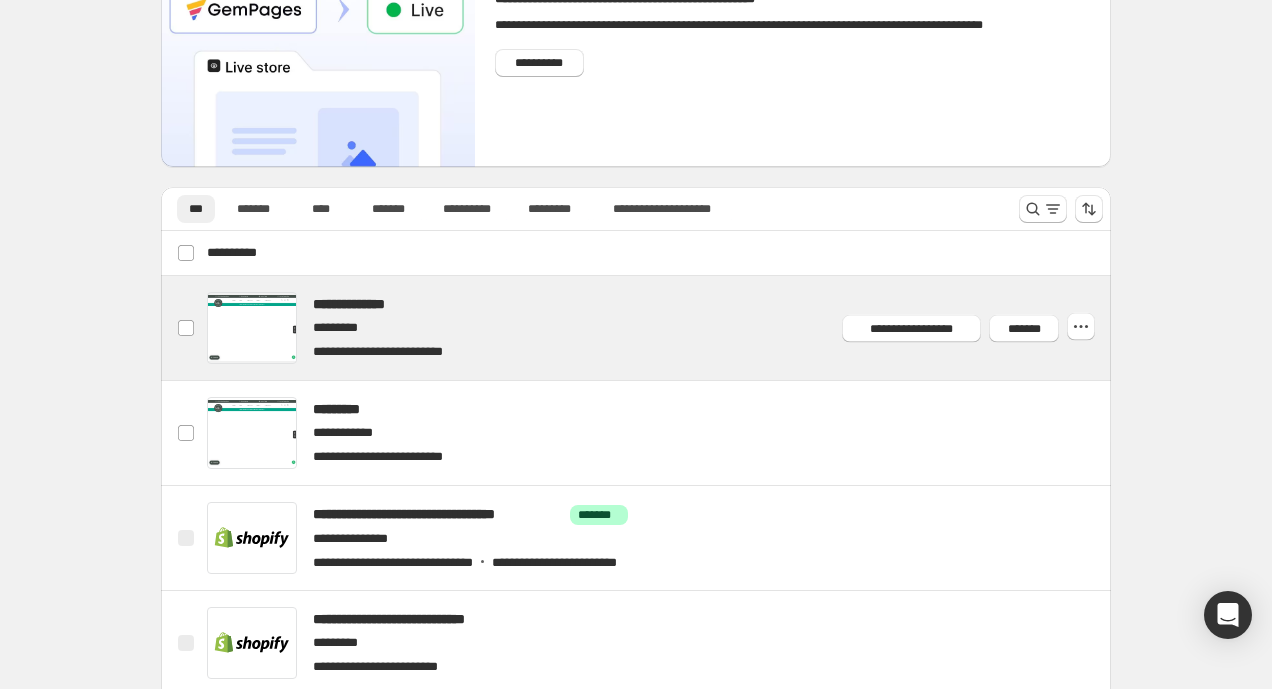 click at bounding box center [660, 328] 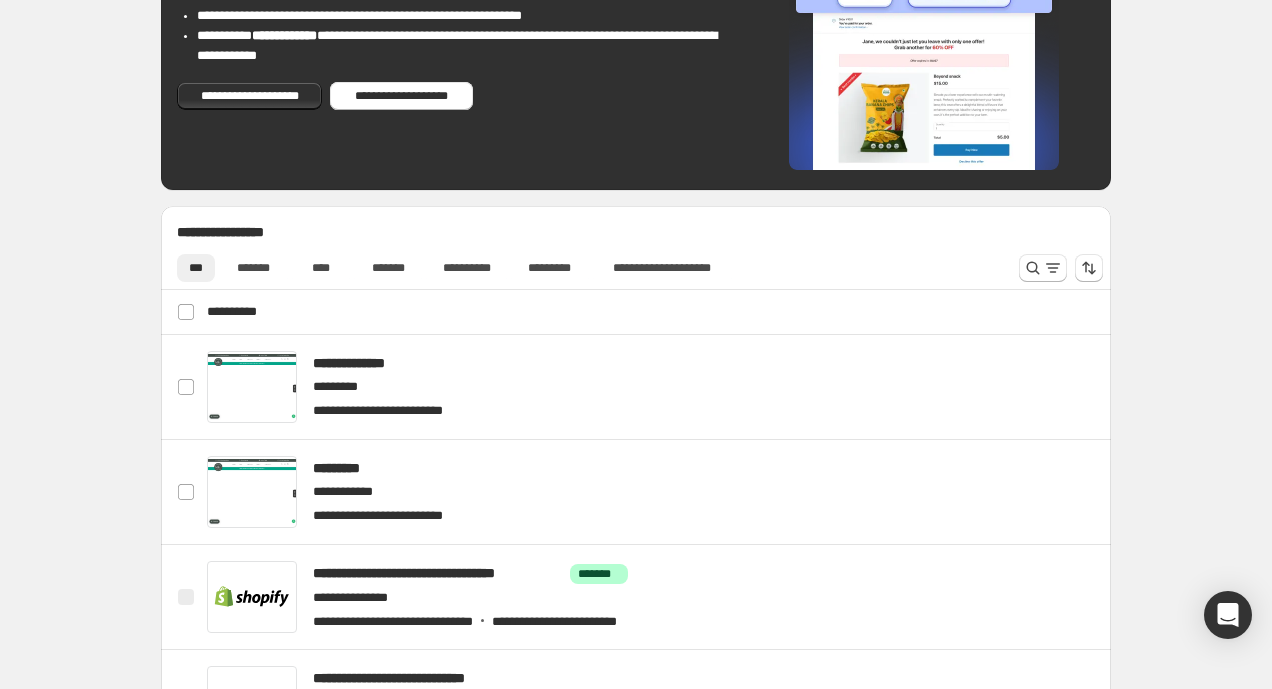 scroll, scrollTop: 759, scrollLeft: 0, axis: vertical 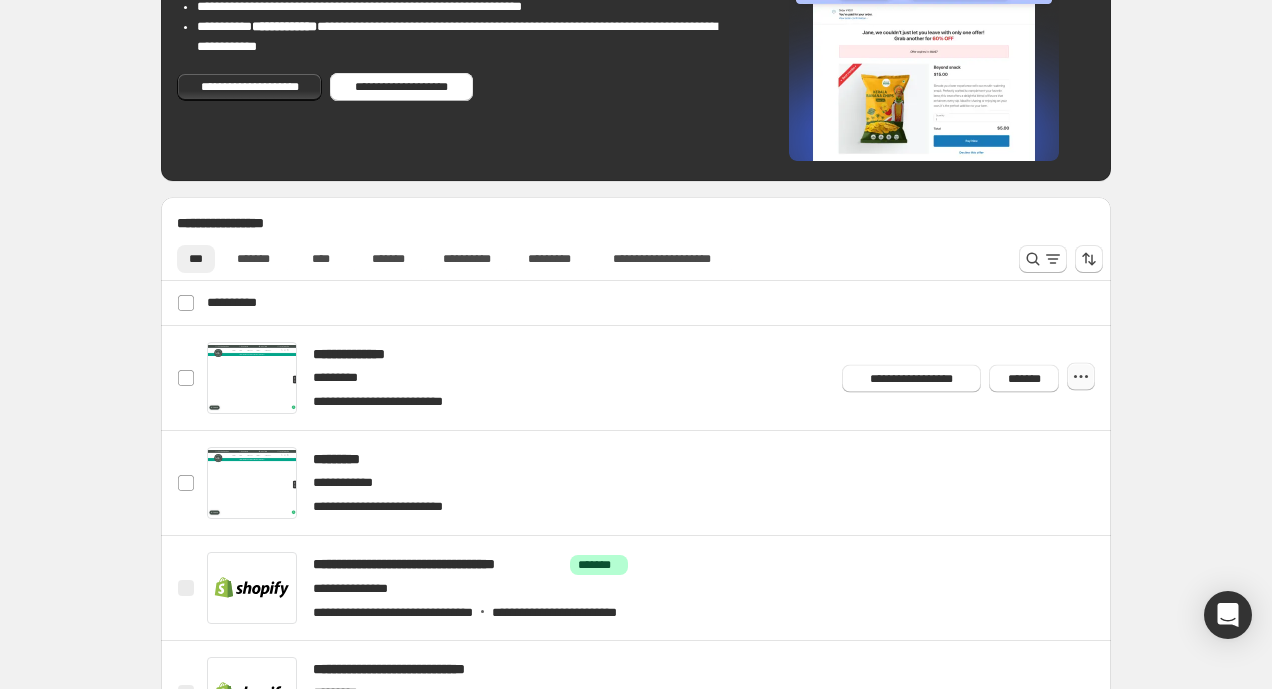 click 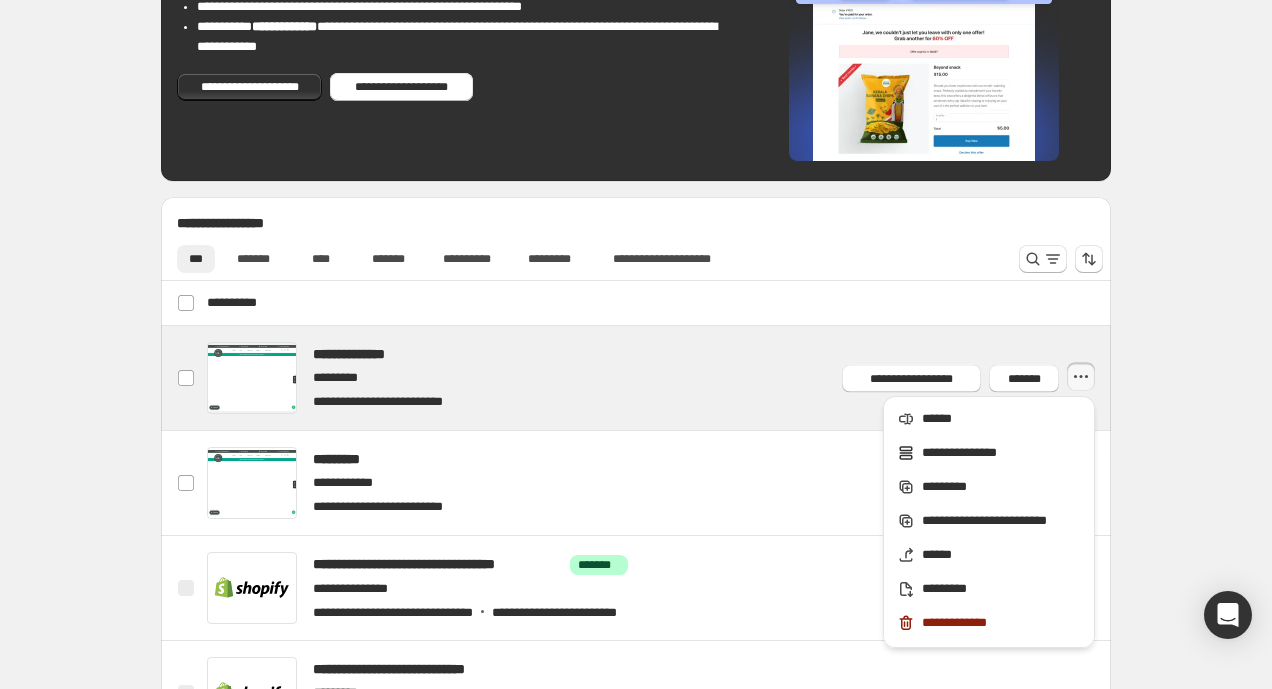click at bounding box center (660, 378) 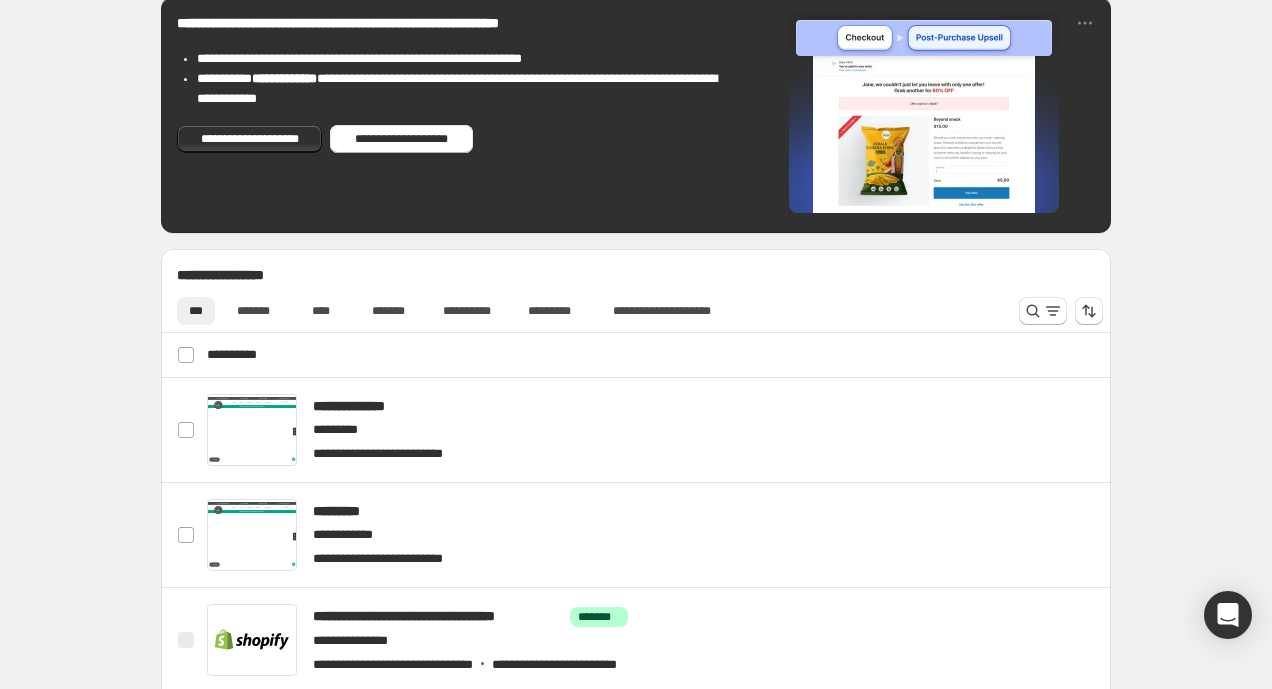 scroll, scrollTop: 664, scrollLeft: 0, axis: vertical 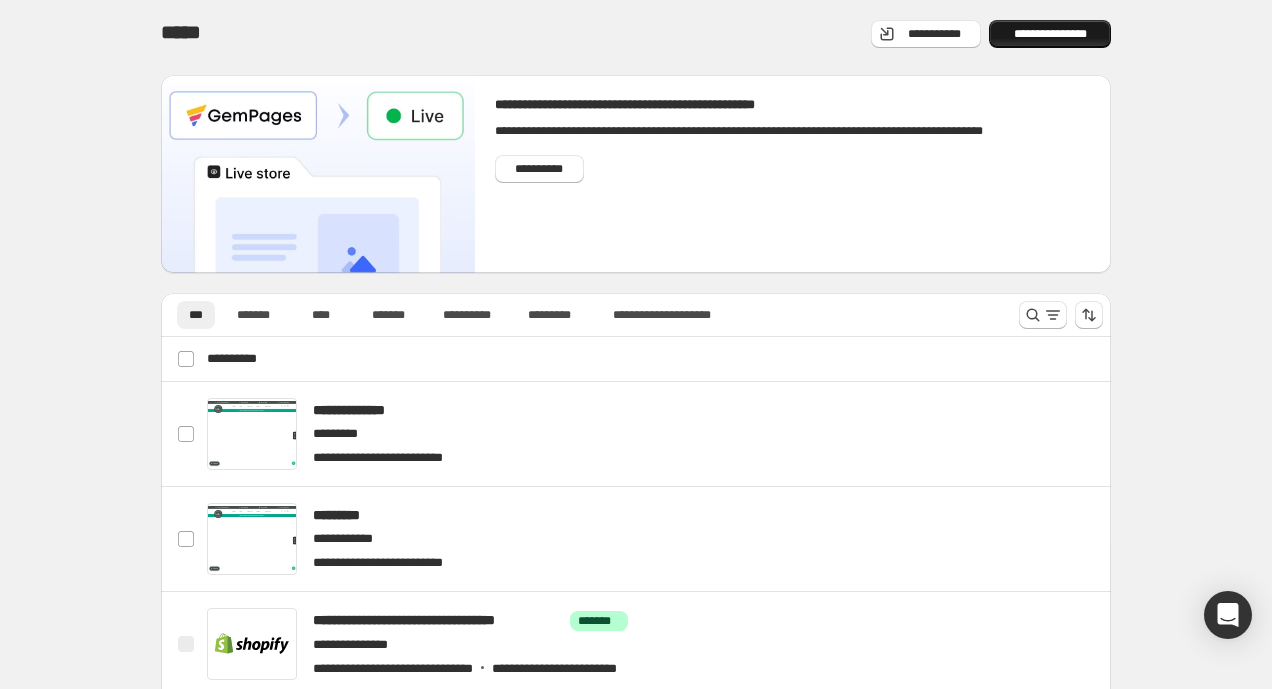 click on "**********" at bounding box center (1050, 34) 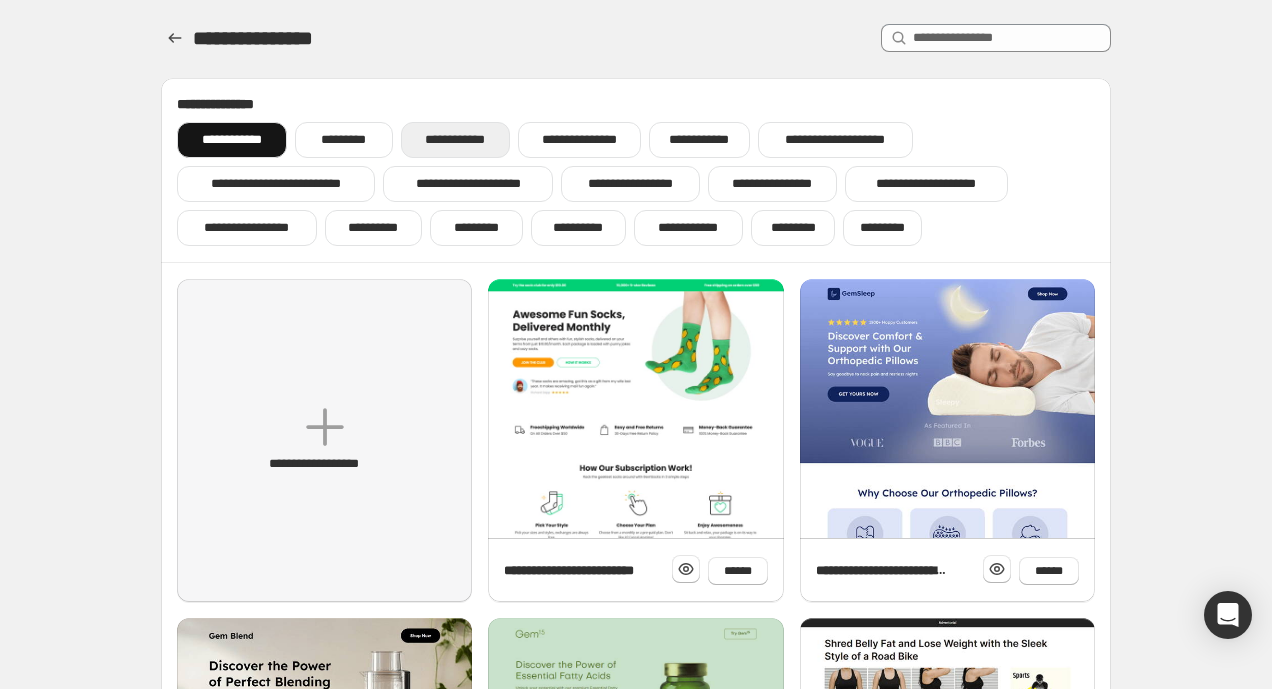 click on "**********" at bounding box center (455, 140) 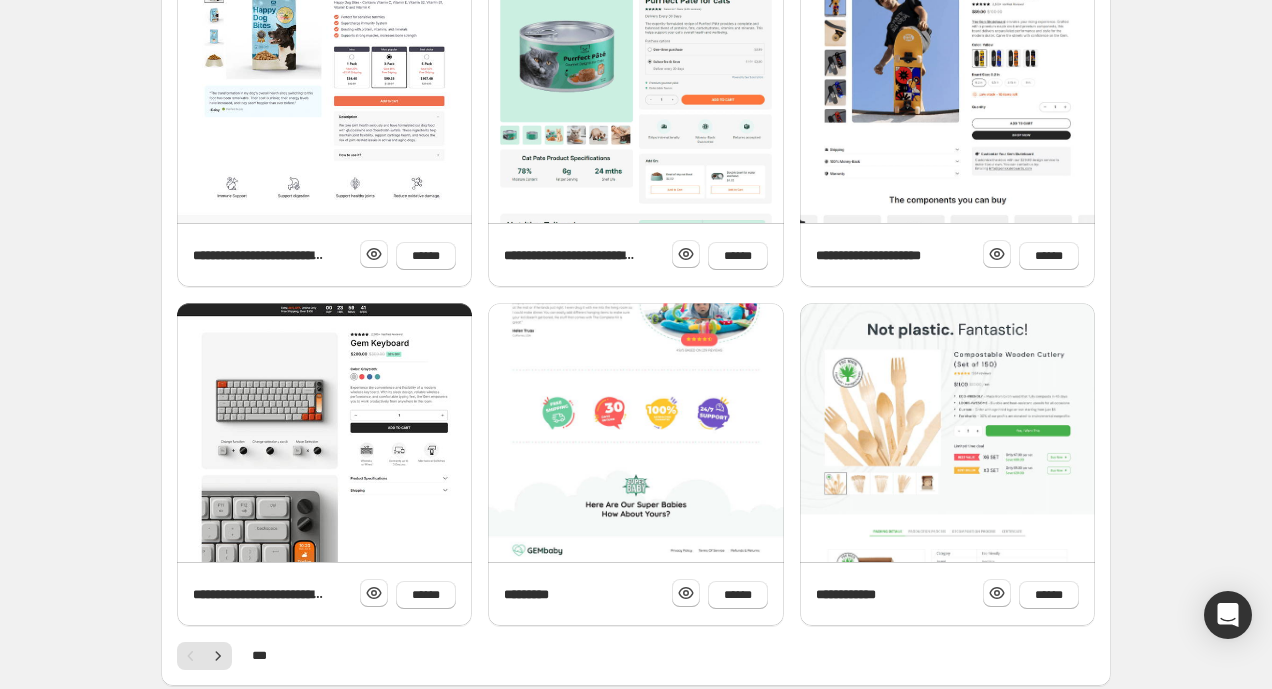 scroll, scrollTop: 751, scrollLeft: 0, axis: vertical 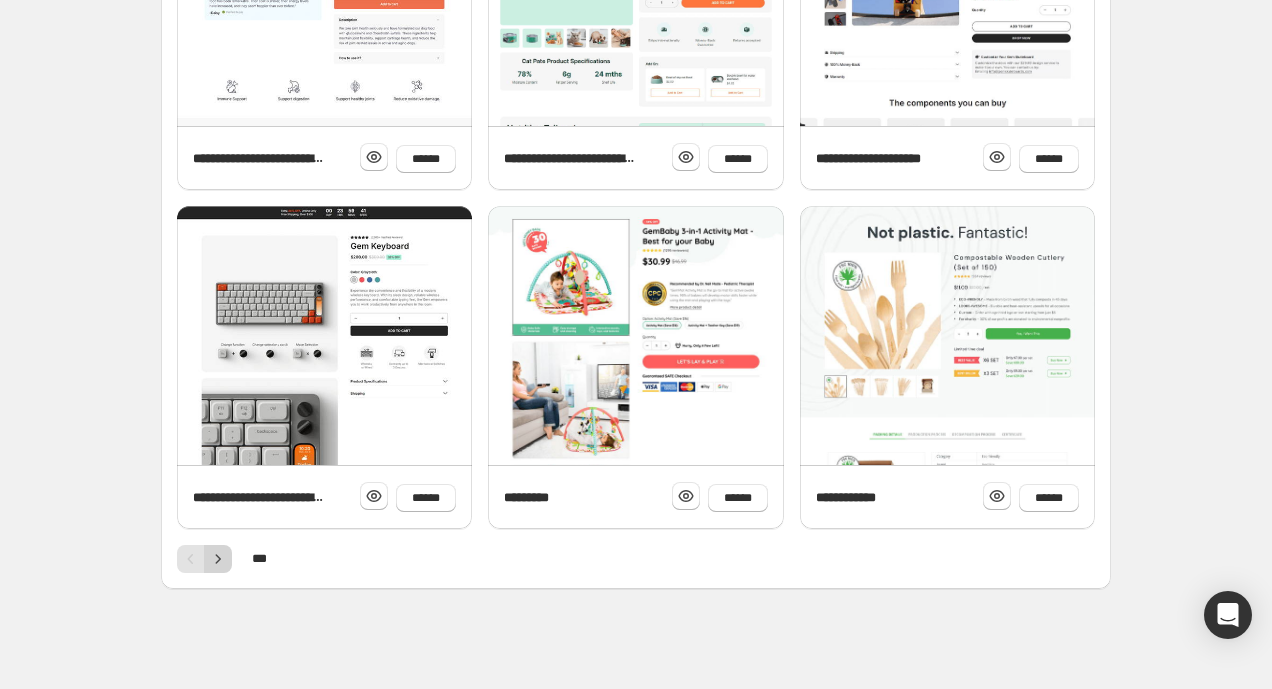 click 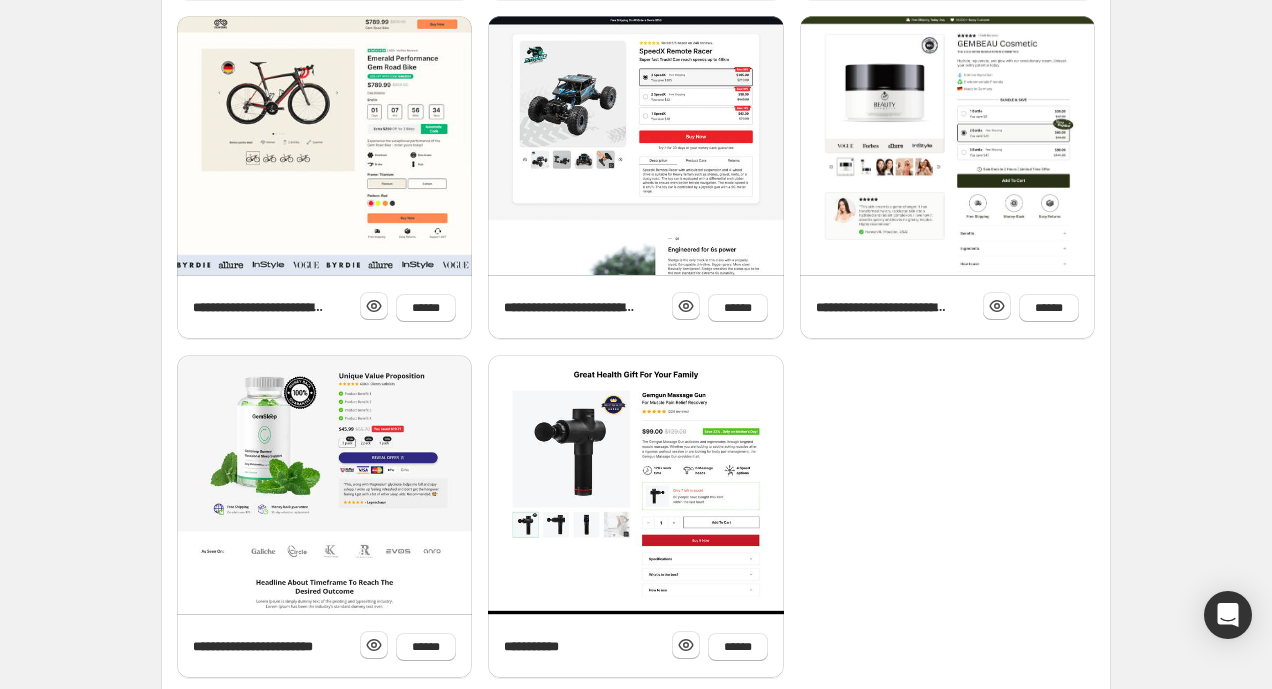 scroll, scrollTop: 668, scrollLeft: 0, axis: vertical 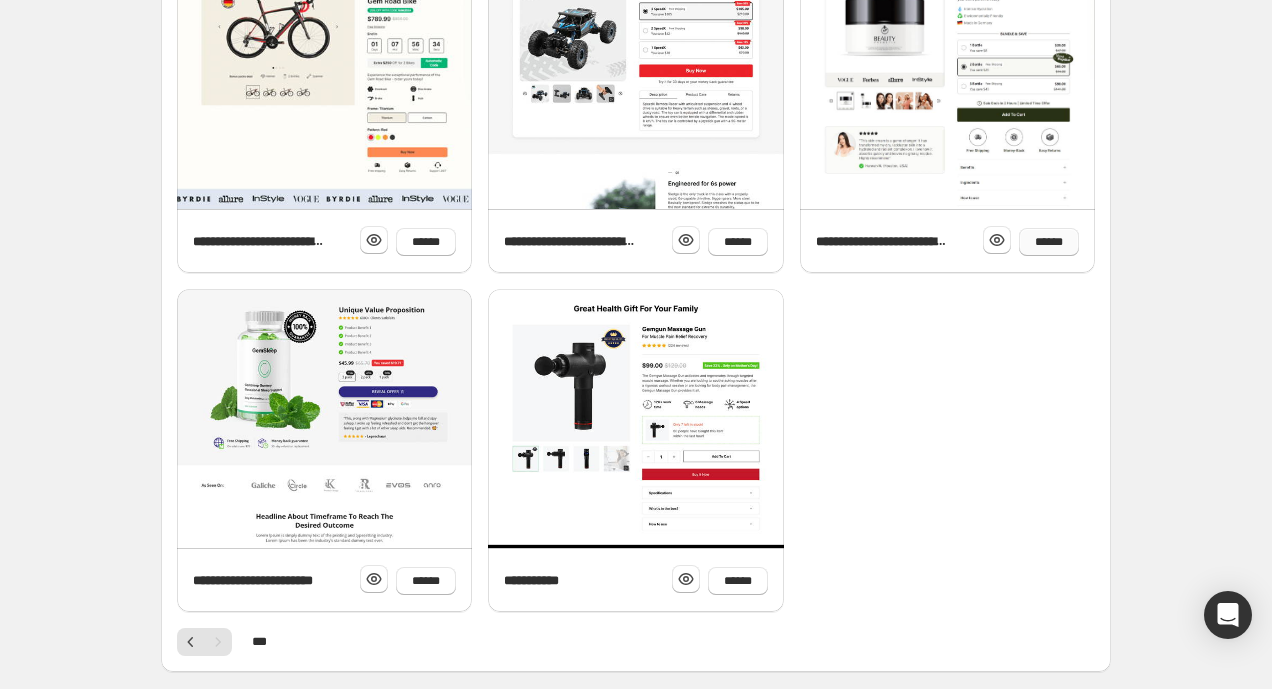 click on "******" at bounding box center (1049, 242) 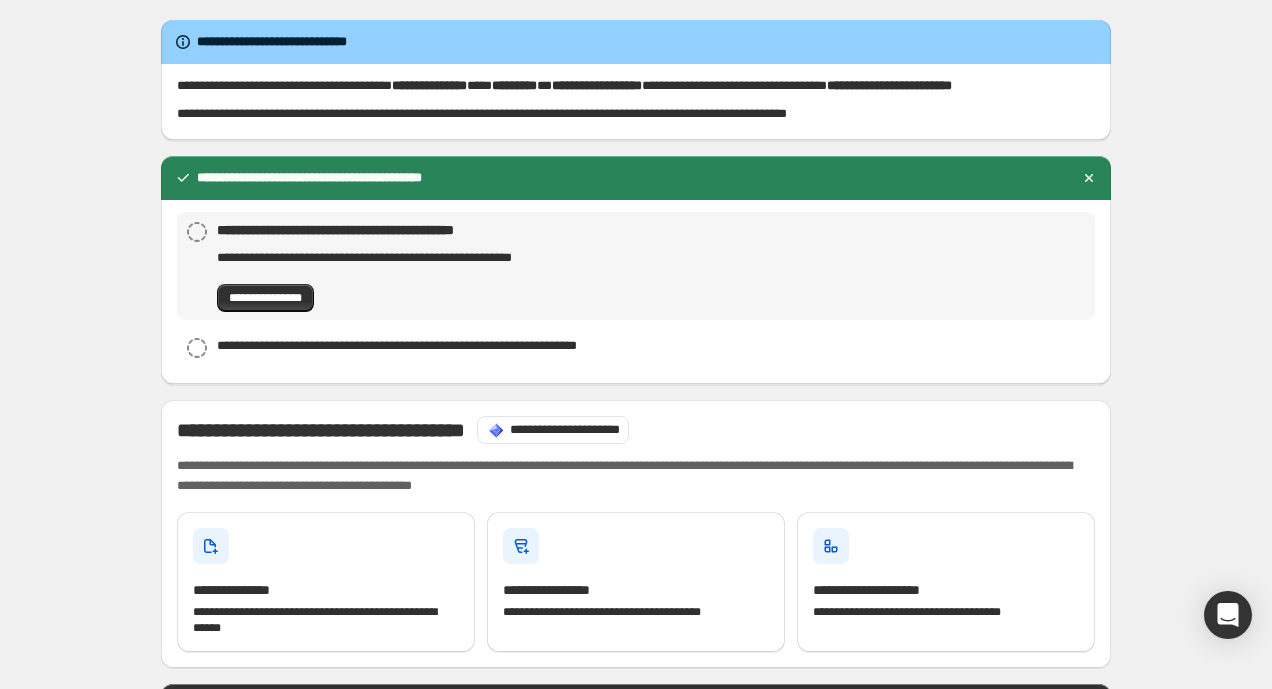scroll, scrollTop: 0, scrollLeft: 0, axis: both 